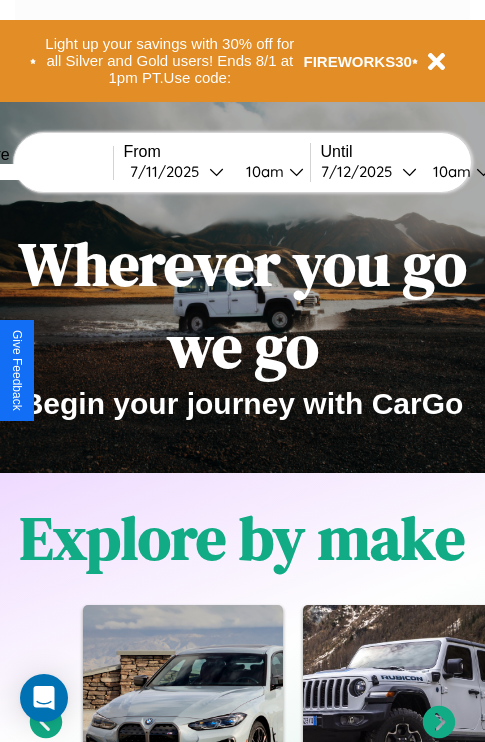 scroll, scrollTop: 2423, scrollLeft: 0, axis: vertical 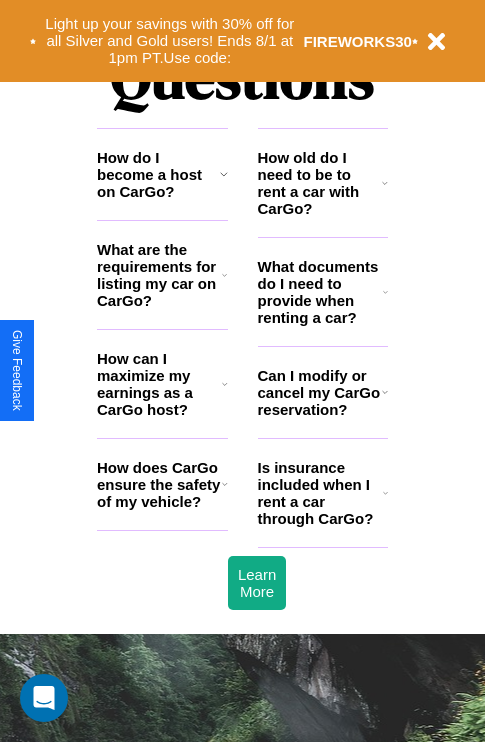 click 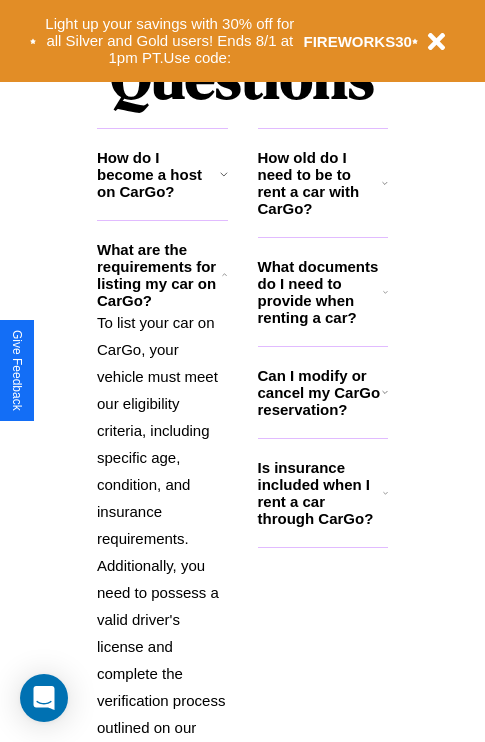 click on "What documents do I need to provide when renting a car?" at bounding box center (321, 292) 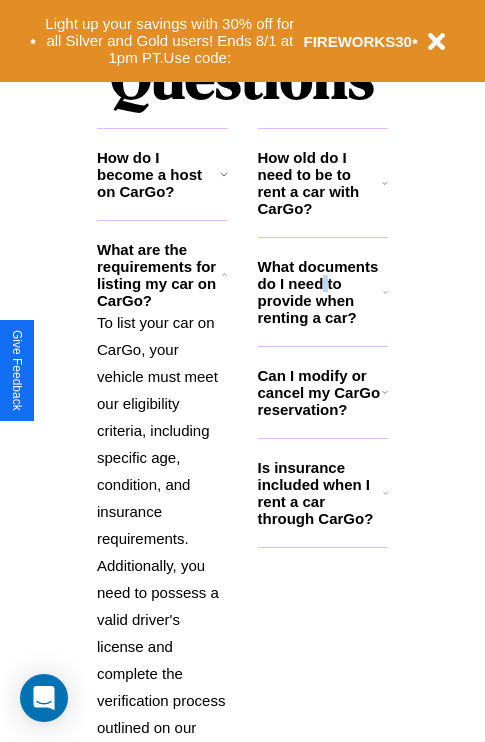 scroll, scrollTop: 2565, scrollLeft: 0, axis: vertical 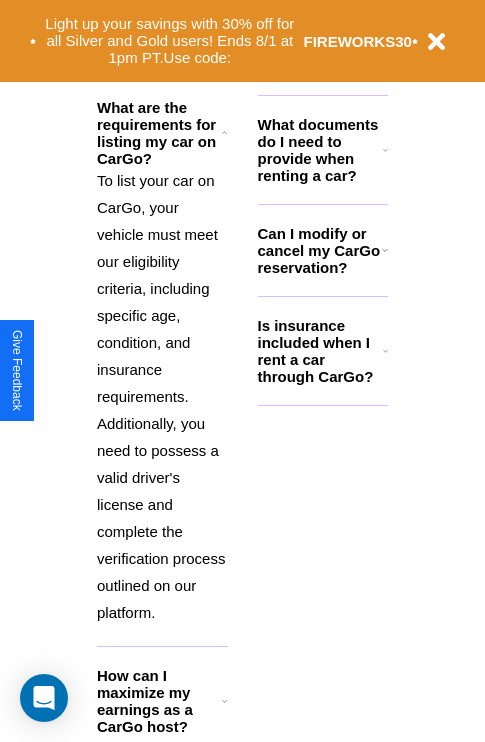 click 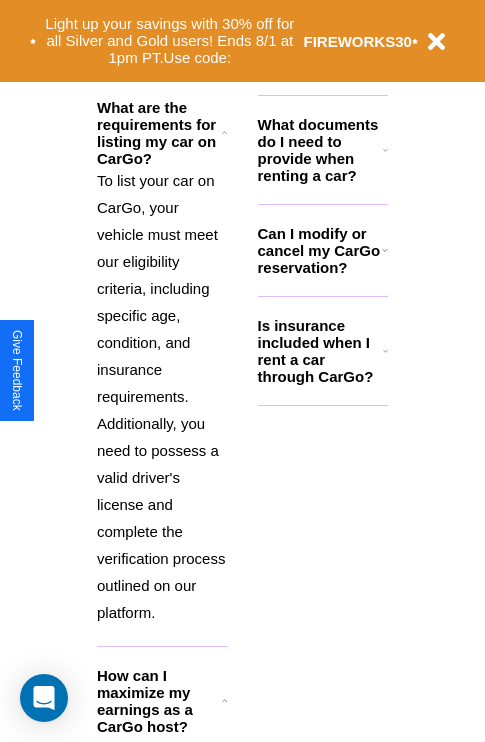 click on "To list your car on CarGo, your vehicle must meet our eligibility criteria, including specific age, condition, and insurance requirements. Additionally, you need to possess a valid driver's license and complete the verification process outlined on our platform." at bounding box center [162, 396] 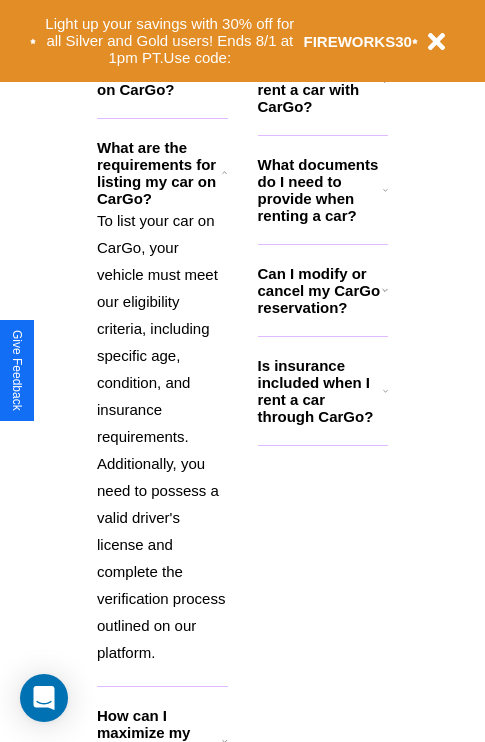 scroll, scrollTop: 2438, scrollLeft: 0, axis: vertical 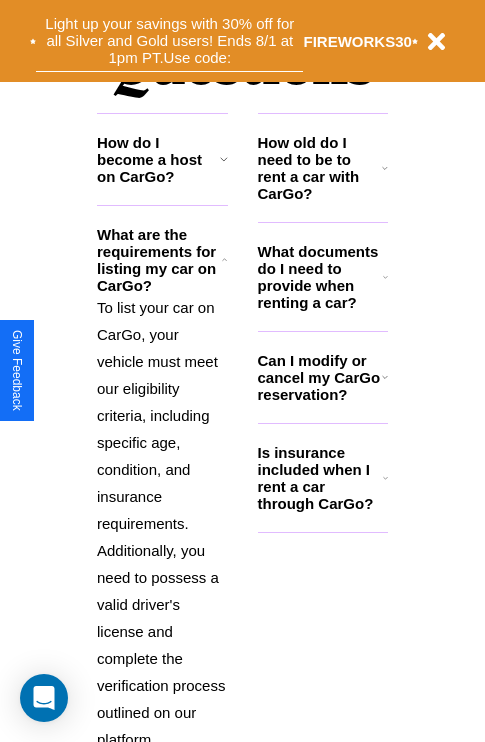 click on "Light up your savings with 30% off for all Silver and Gold users! Ends 8/1 at 1pm PT.  Use code:" at bounding box center [169, 41] 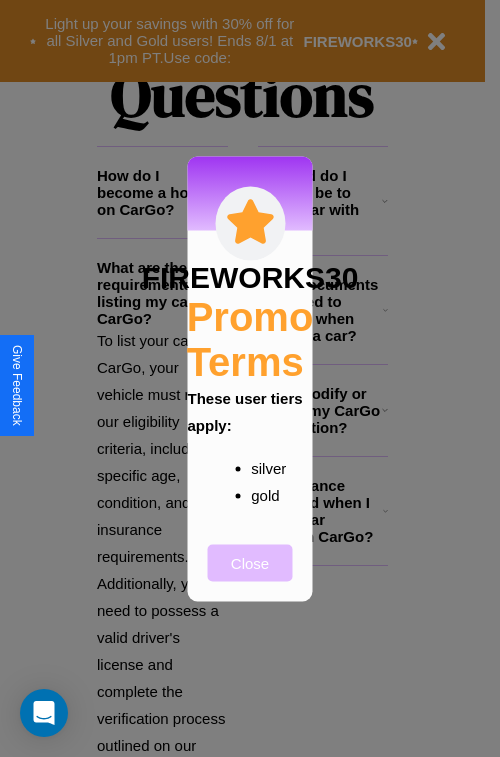 click on "Close" at bounding box center (250, 562) 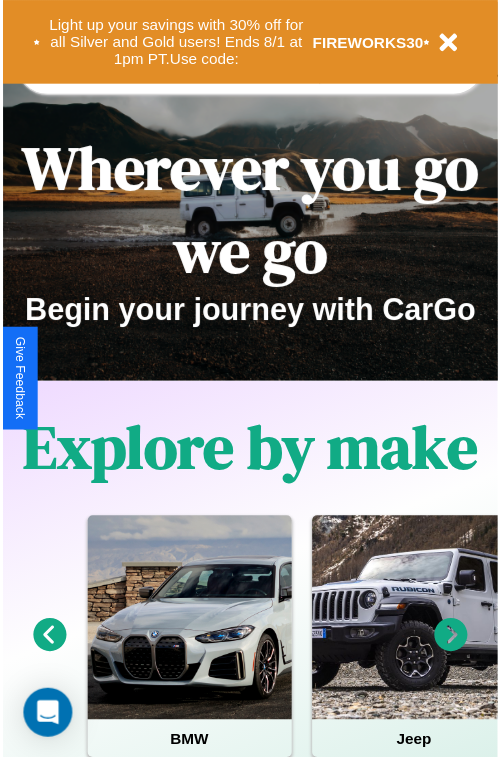 scroll, scrollTop: 0, scrollLeft: 0, axis: both 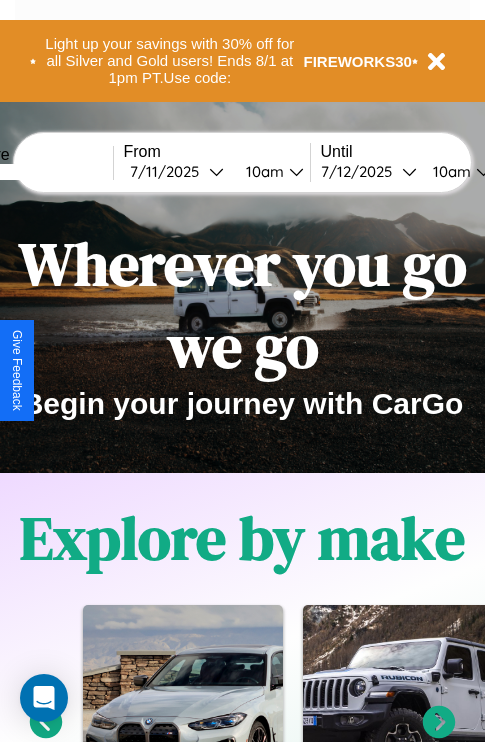 click at bounding box center [38, 172] 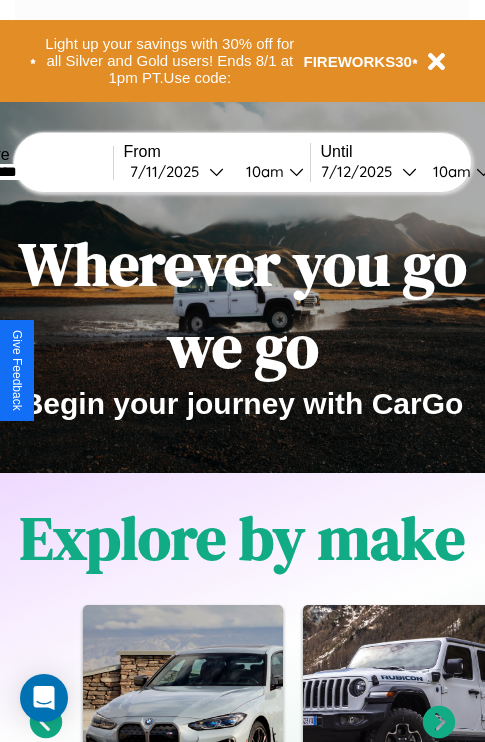 type on "*********" 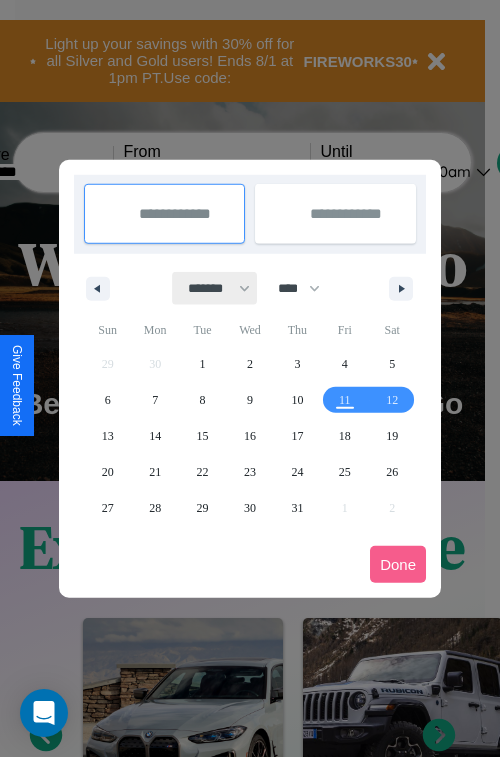 click on "******* ******** ***** ***** *** **** **** ****** ********* ******* ******** ********" at bounding box center (215, 288) 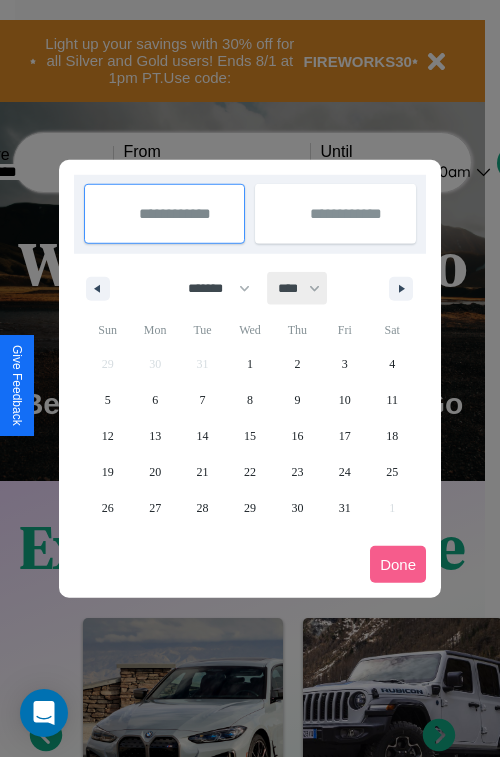 click on "**** **** **** **** **** **** **** **** **** **** **** **** **** **** **** **** **** **** **** **** **** **** **** **** **** **** **** **** **** **** **** **** **** **** **** **** **** **** **** **** **** **** **** **** **** **** **** **** **** **** **** **** **** **** **** **** **** **** **** **** **** **** **** **** **** **** **** **** **** **** **** **** **** **** **** **** **** **** **** **** **** **** **** **** **** **** **** **** **** **** **** **** **** **** **** **** **** **** **** **** **** **** **** **** **** **** **** **** **** **** **** **** **** **** **** **** **** **** **** **** ****" at bounding box center [298, 288] 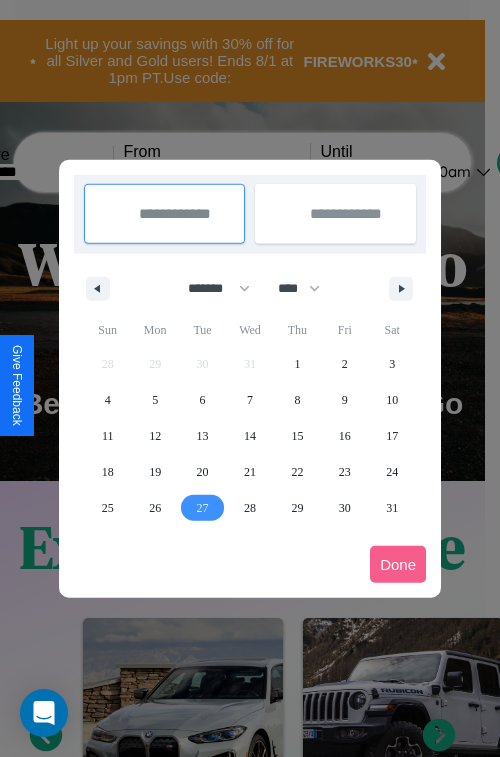 click on "27" at bounding box center (203, 508) 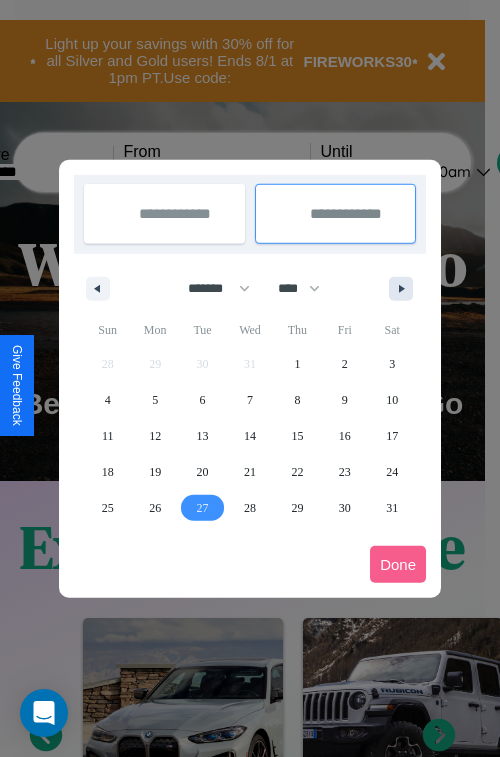 click at bounding box center (405, 289) 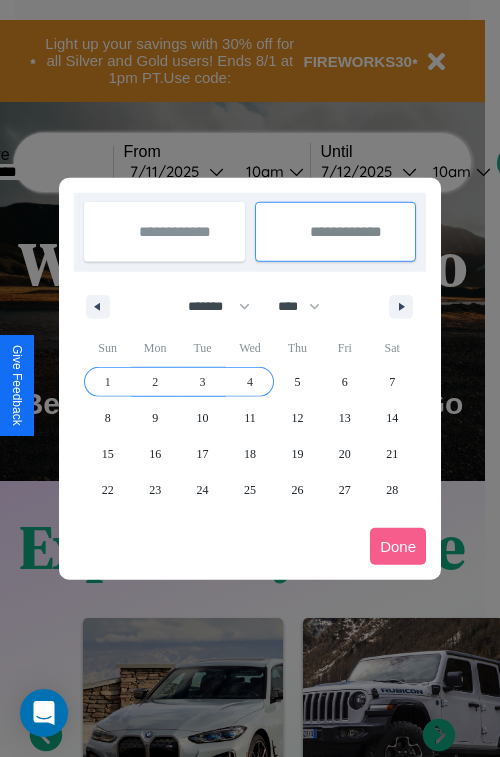 click on "4" at bounding box center [250, 382] 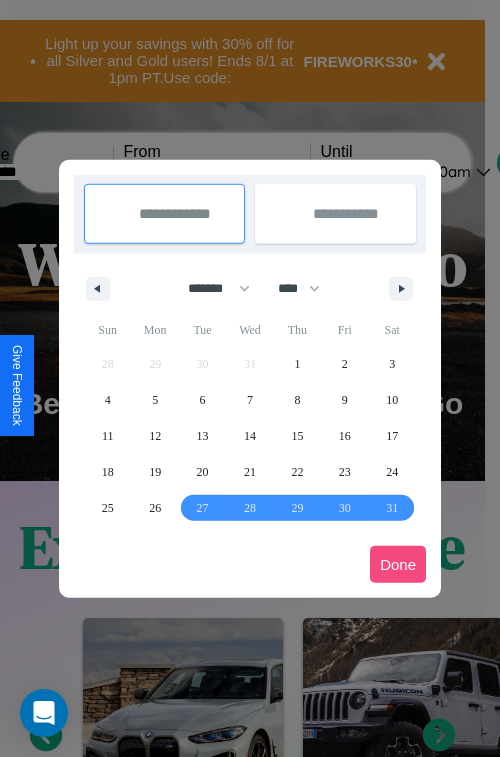 click on "Done" at bounding box center [398, 564] 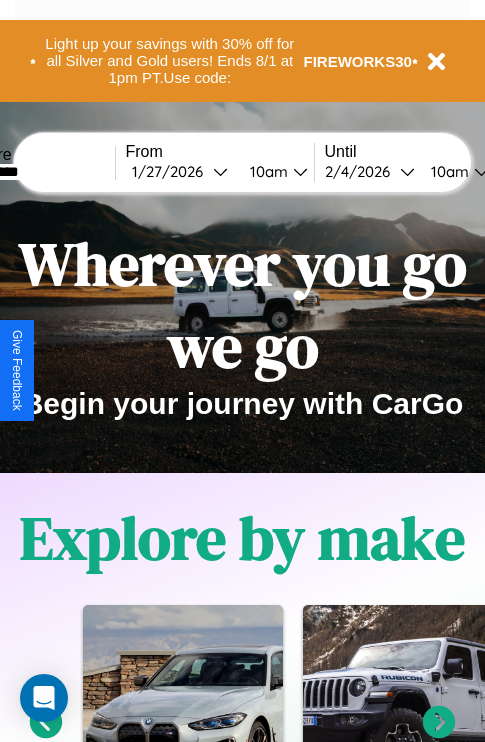 click on "10am" at bounding box center [266, 171] 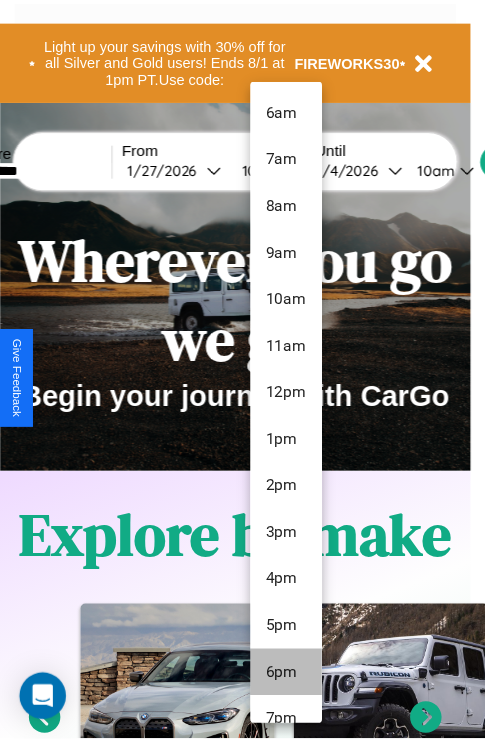 scroll, scrollTop: 211, scrollLeft: 0, axis: vertical 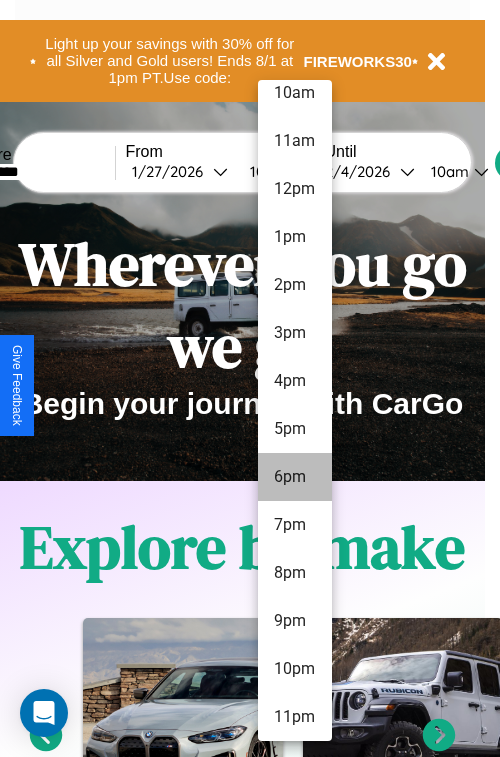 click on "11pm" at bounding box center [295, 717] 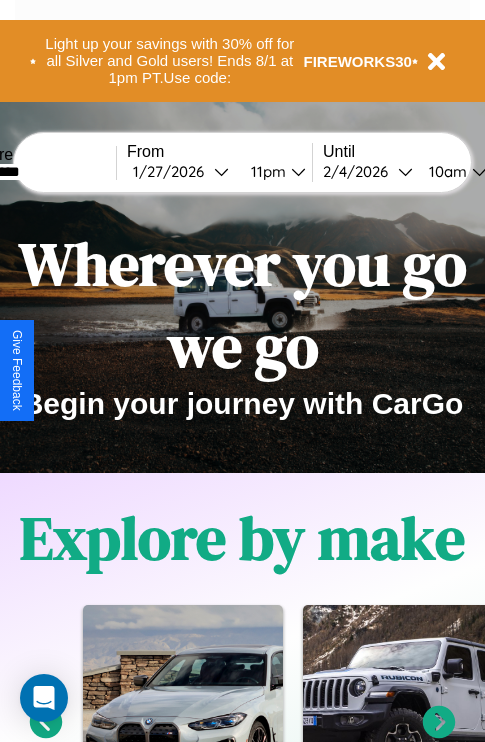 scroll, scrollTop: 0, scrollLeft: 69, axis: horizontal 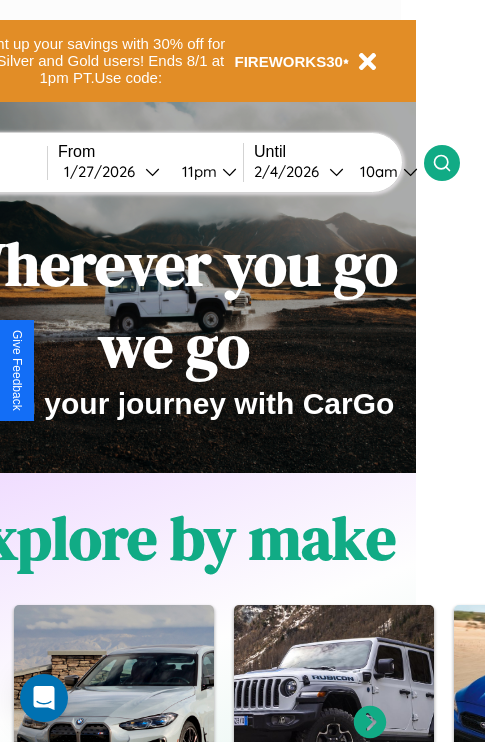 click 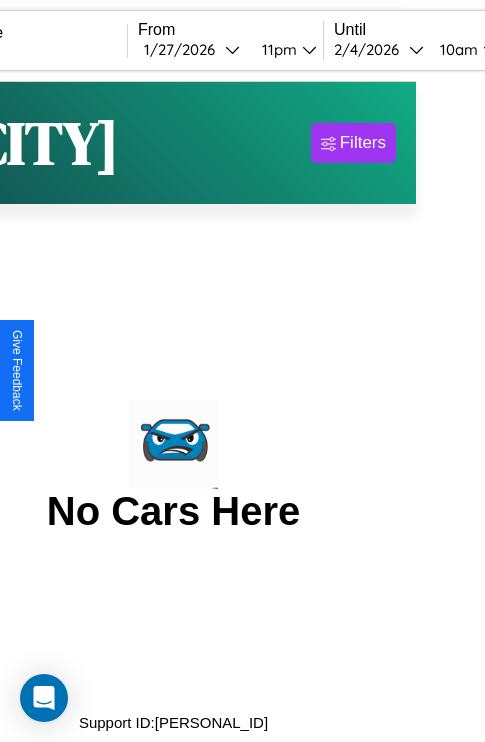 scroll, scrollTop: 0, scrollLeft: 0, axis: both 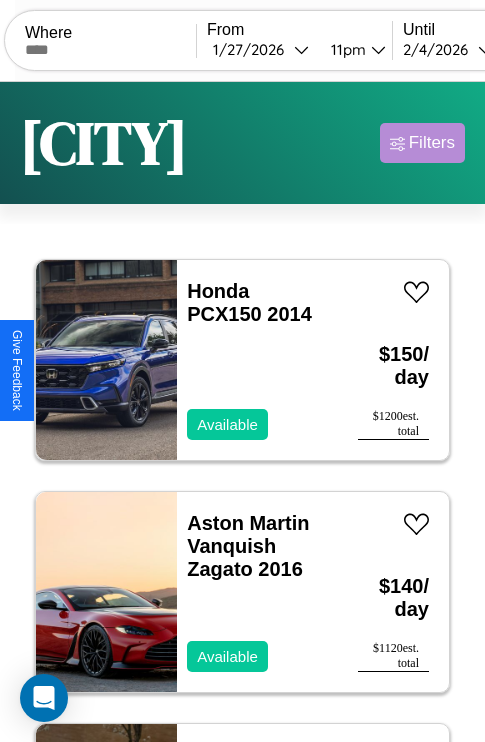 click on "Filters" at bounding box center [432, 143] 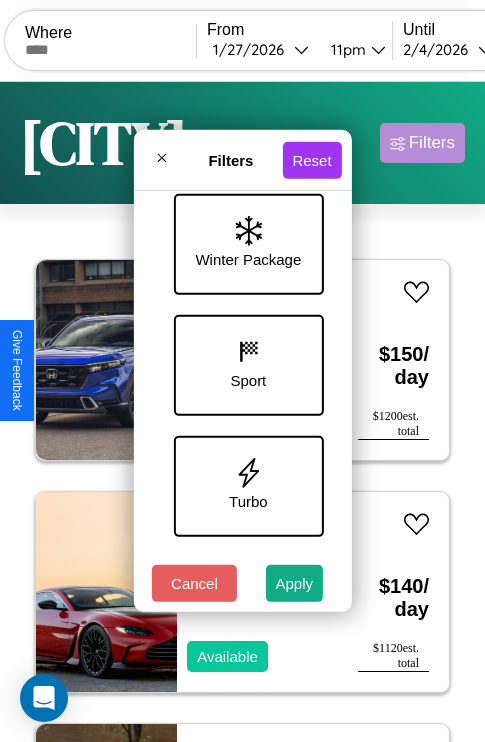 scroll, scrollTop: 772, scrollLeft: 0, axis: vertical 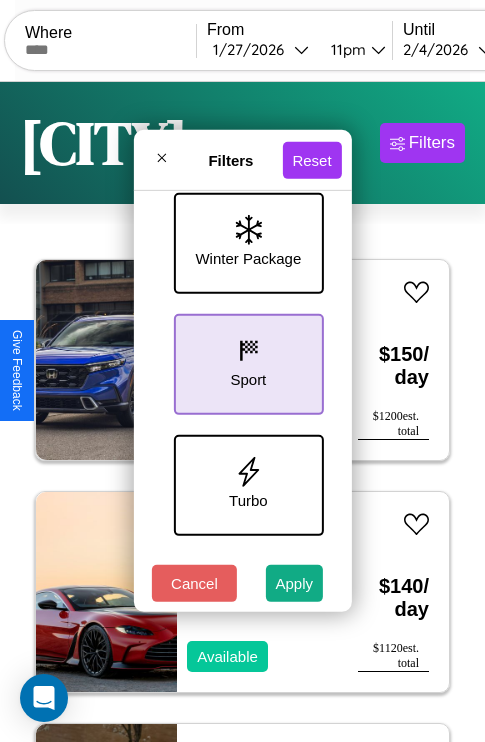click 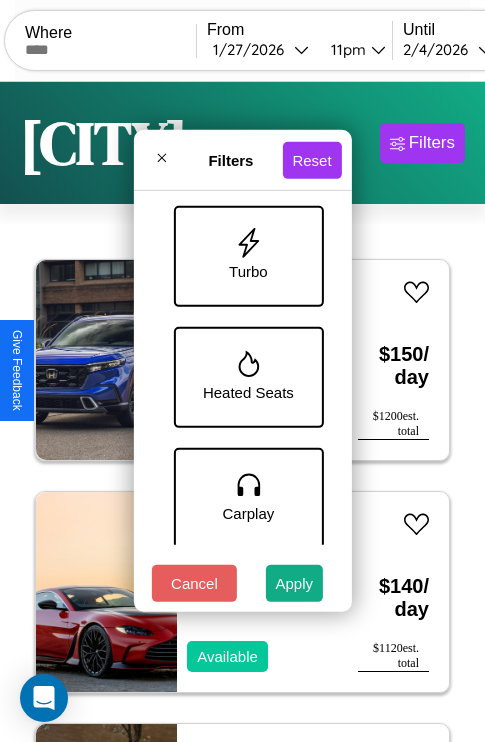 scroll, scrollTop: 1014, scrollLeft: 0, axis: vertical 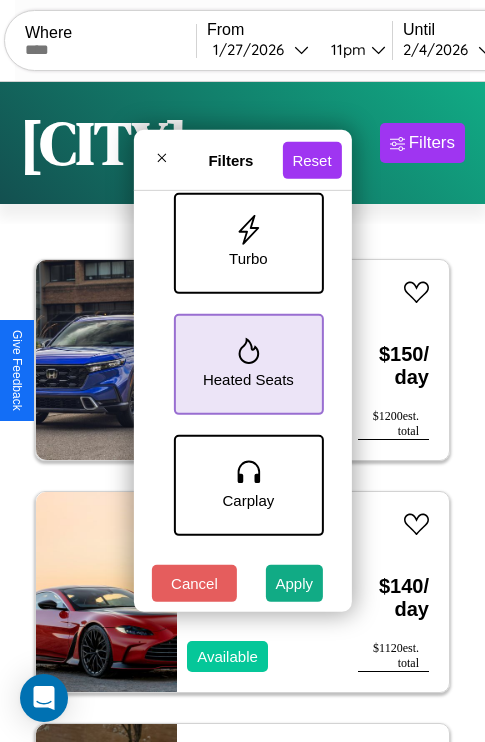 click 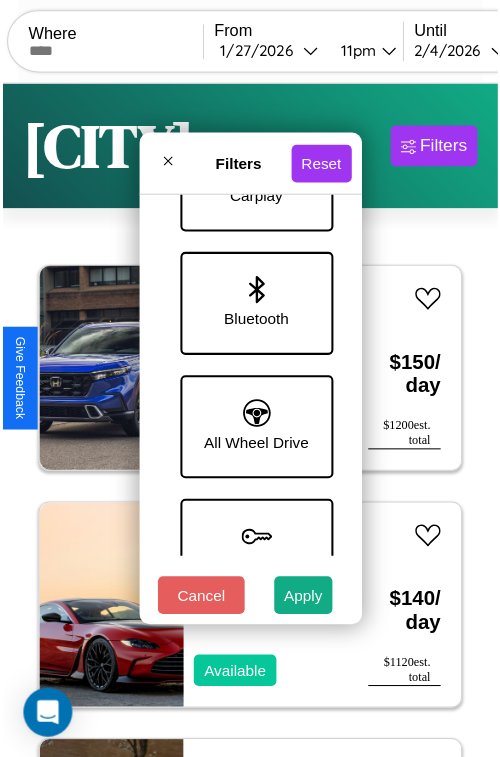 scroll, scrollTop: 1374, scrollLeft: 0, axis: vertical 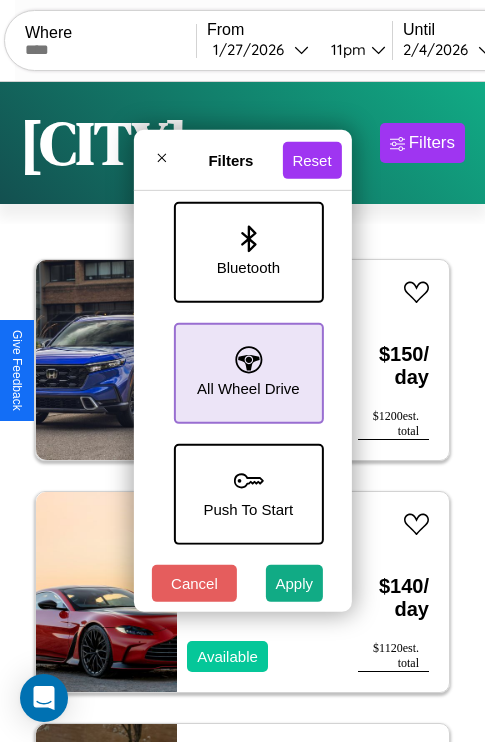 click 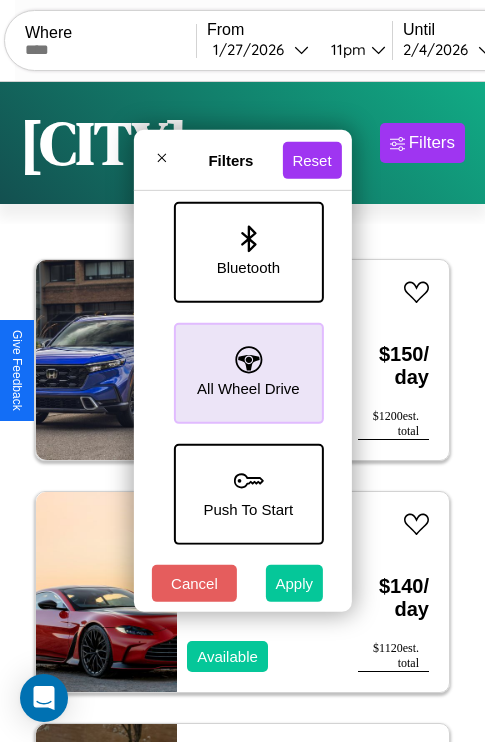 click on "Apply" at bounding box center (295, 583) 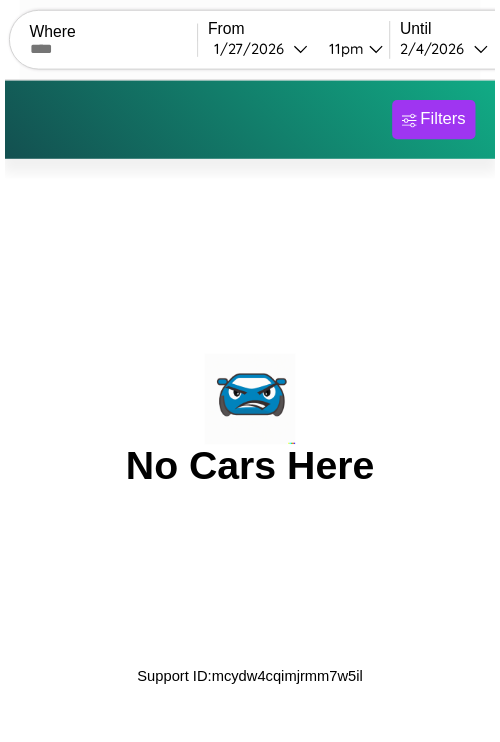 scroll, scrollTop: 0, scrollLeft: 0, axis: both 